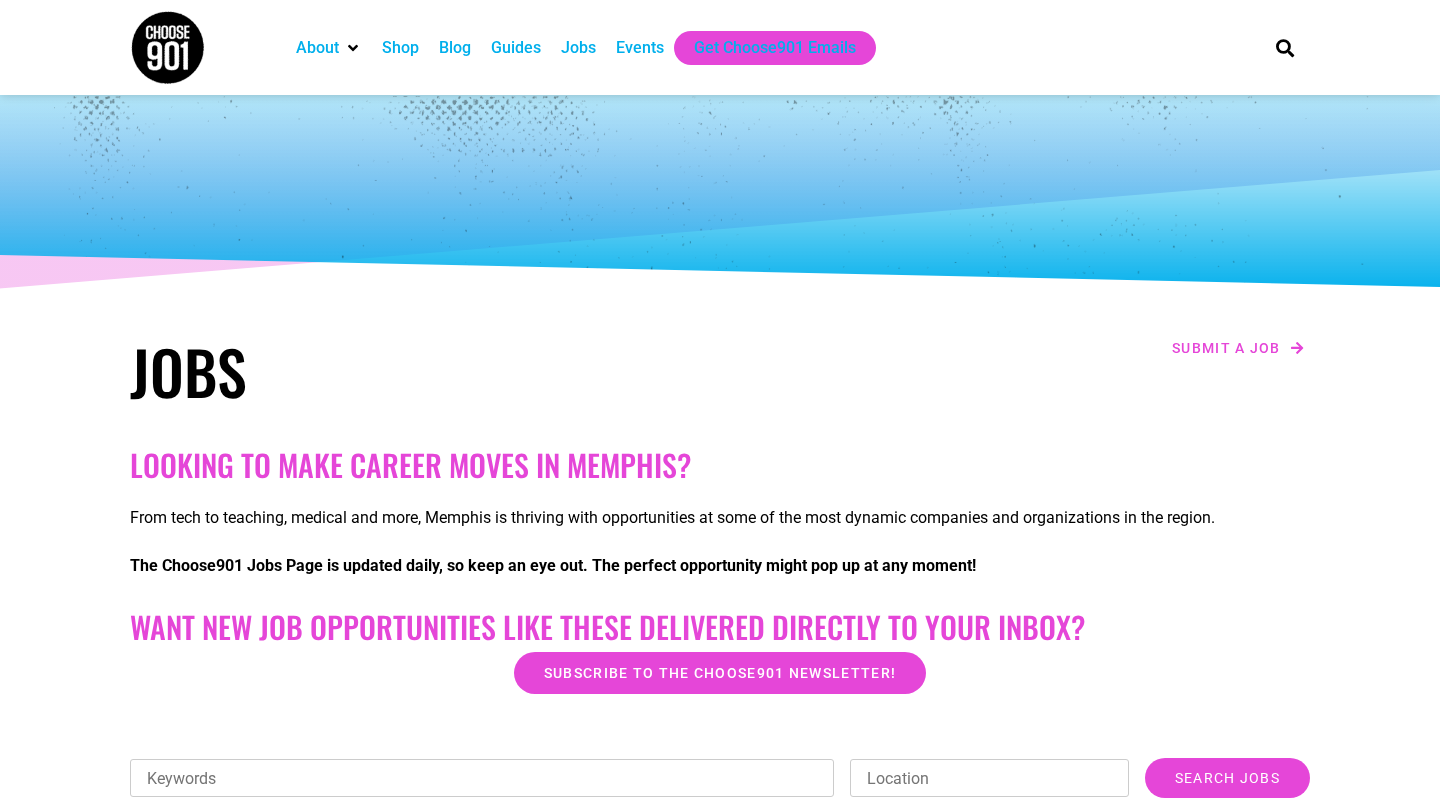 scroll, scrollTop: 0, scrollLeft: 0, axis: both 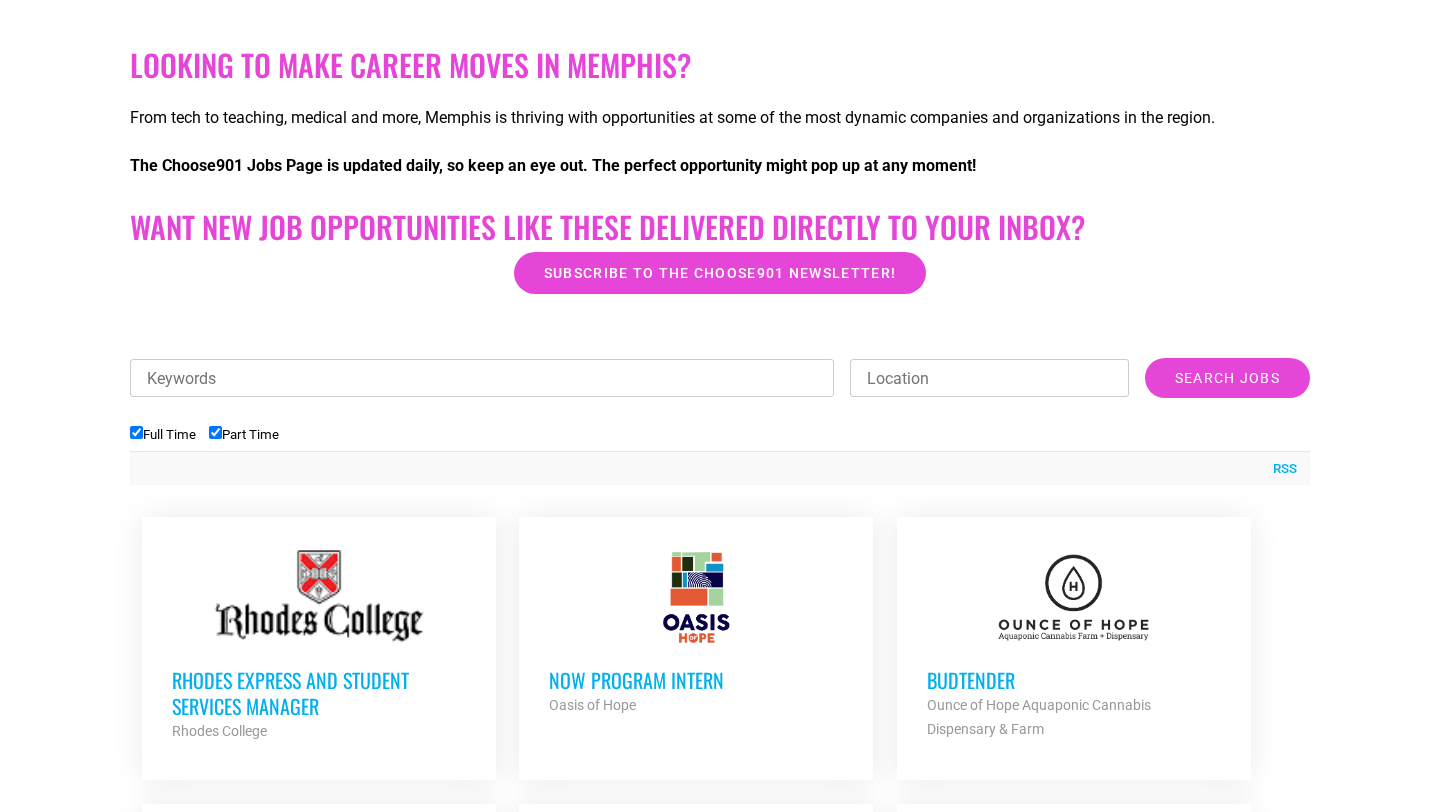 click on "Rhodes Express and Student Services Manager" at bounding box center (319, 693) 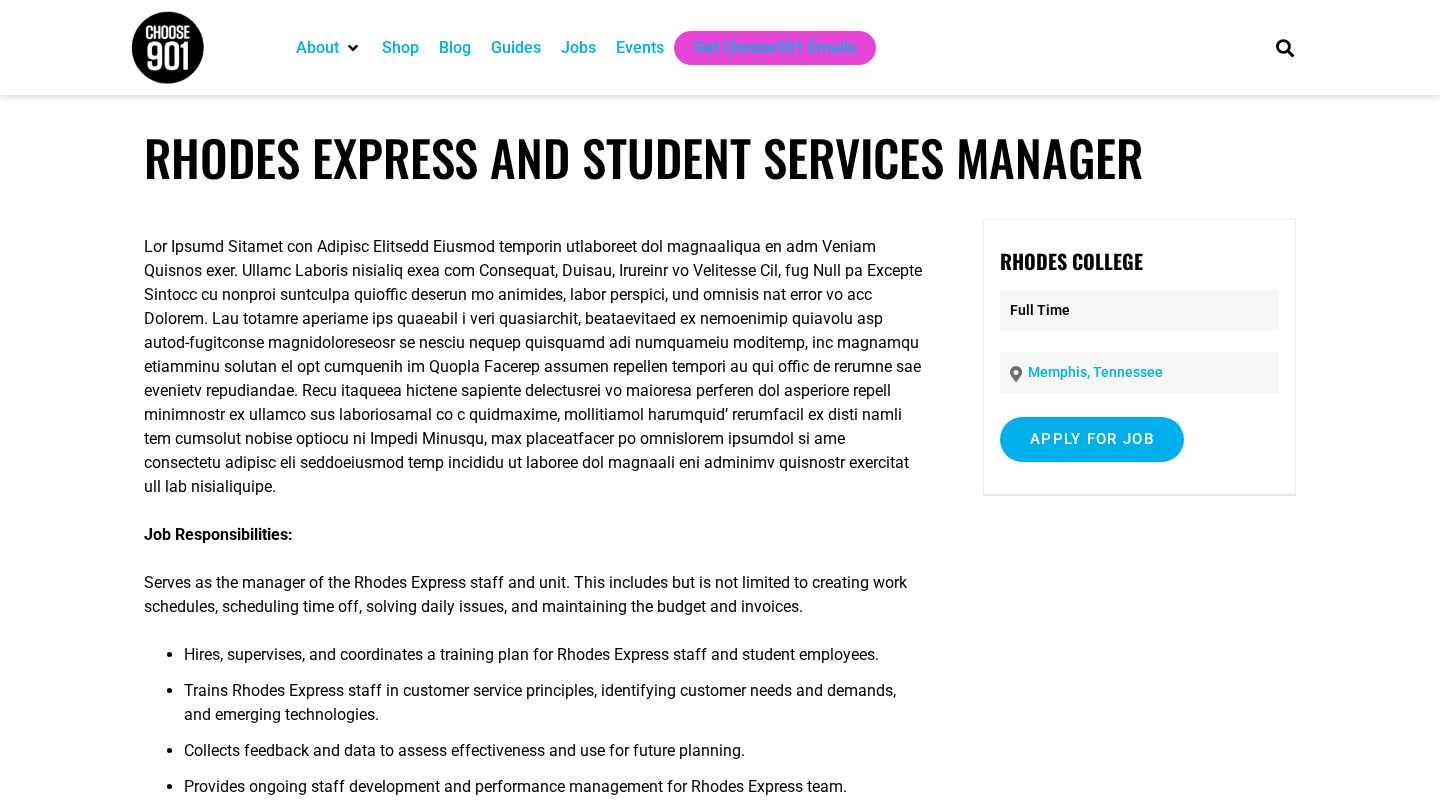 scroll, scrollTop: 0, scrollLeft: 0, axis: both 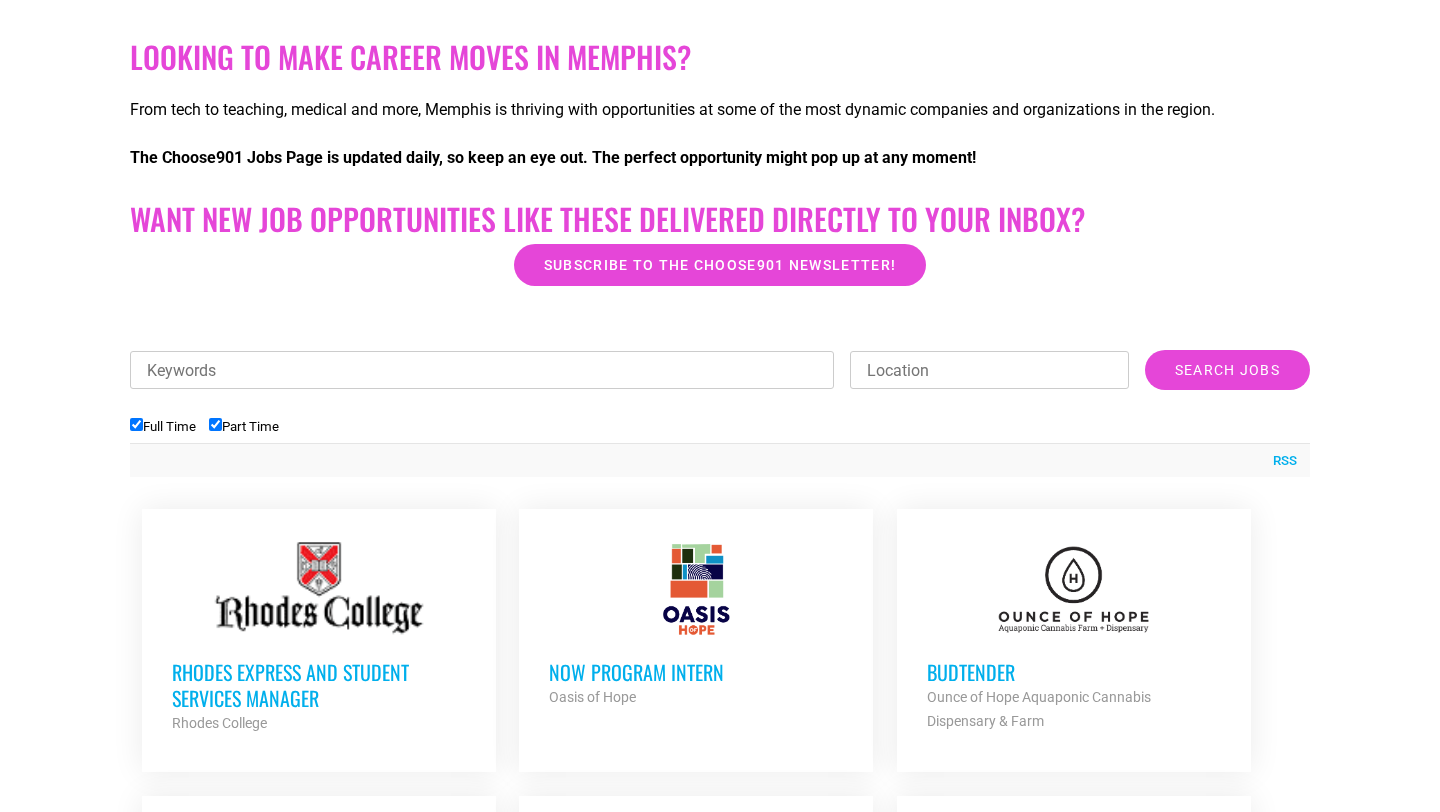 click on "NOW Program Intern" at bounding box center (696, 672) 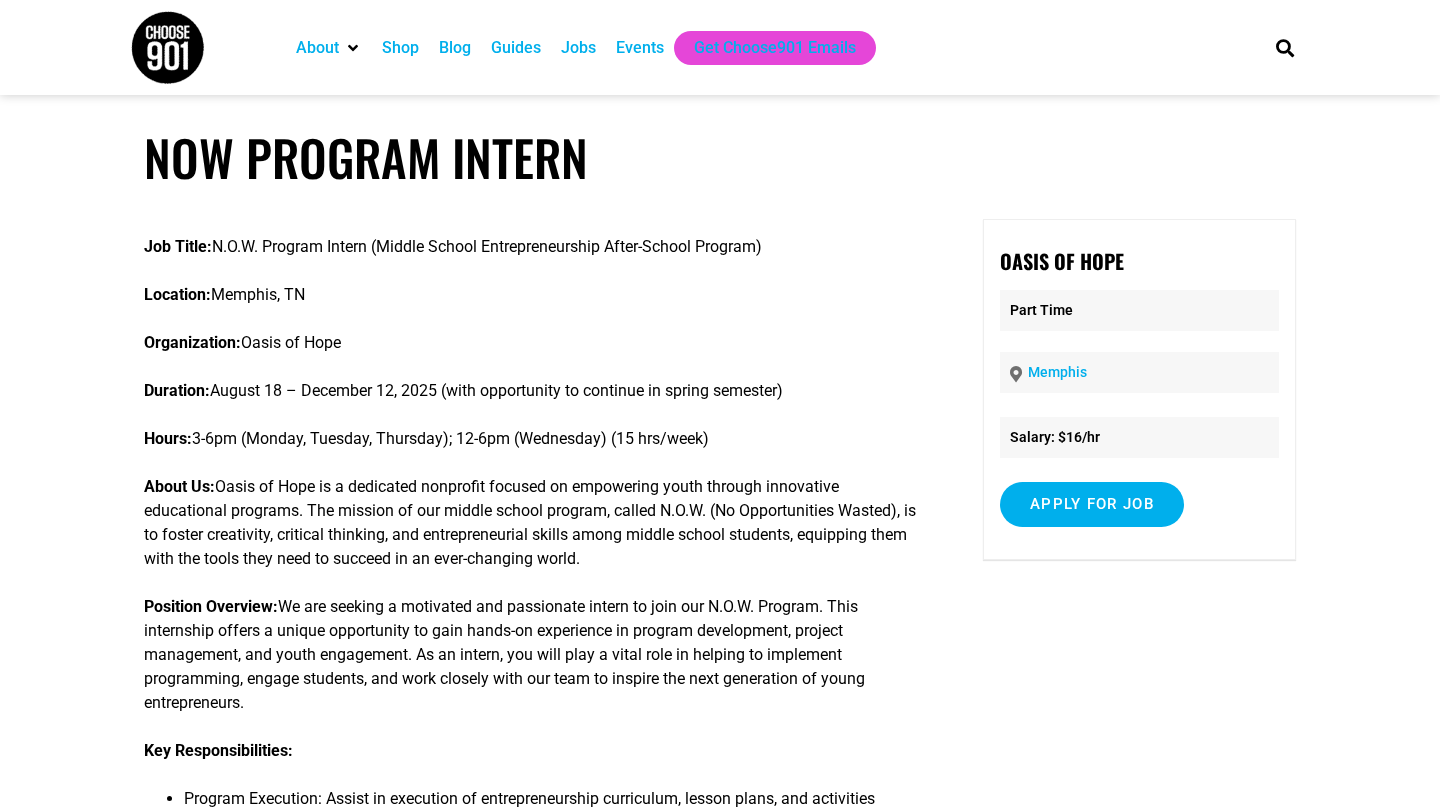 scroll, scrollTop: 0, scrollLeft: 0, axis: both 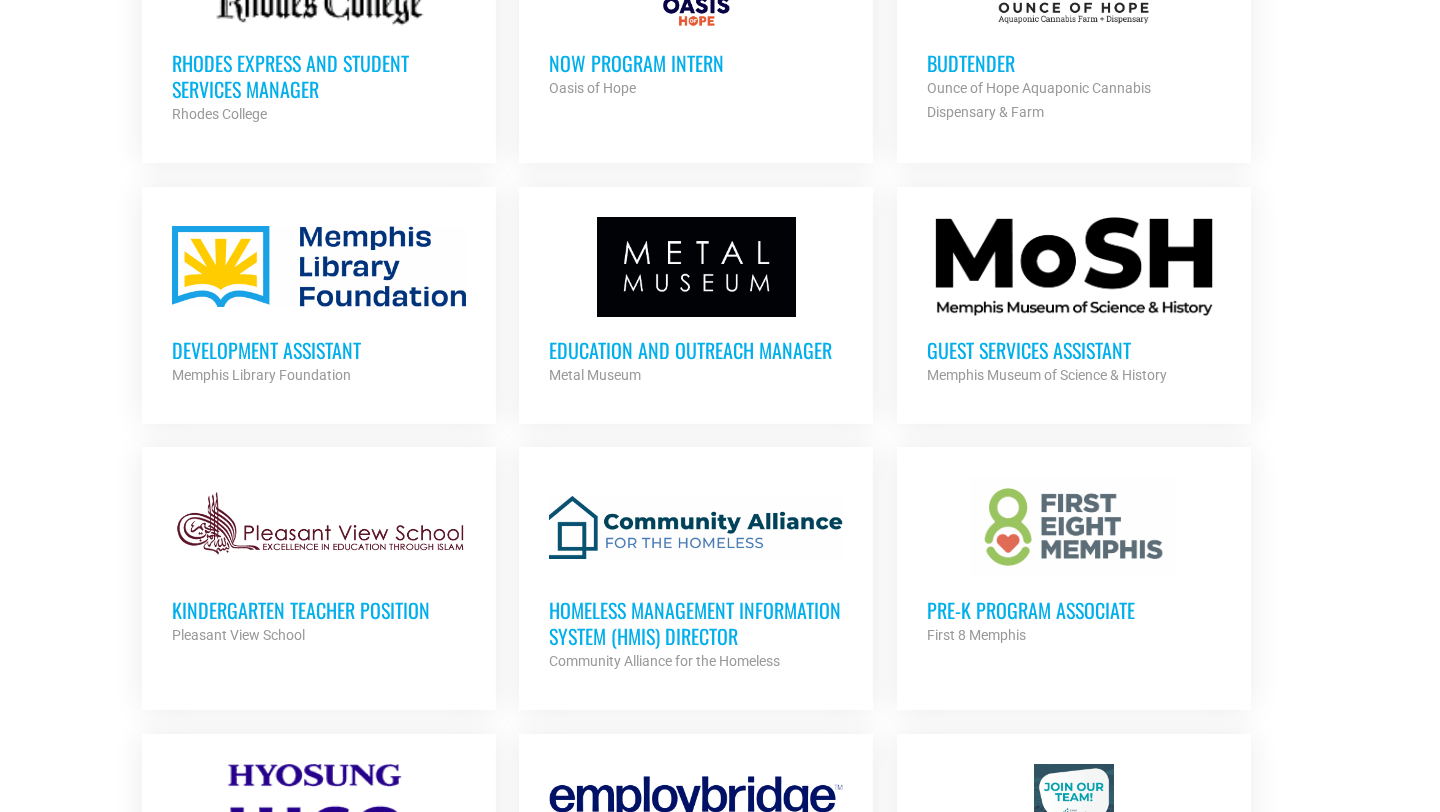 click on "Guest Services Assistant" at bounding box center (1074, 350) 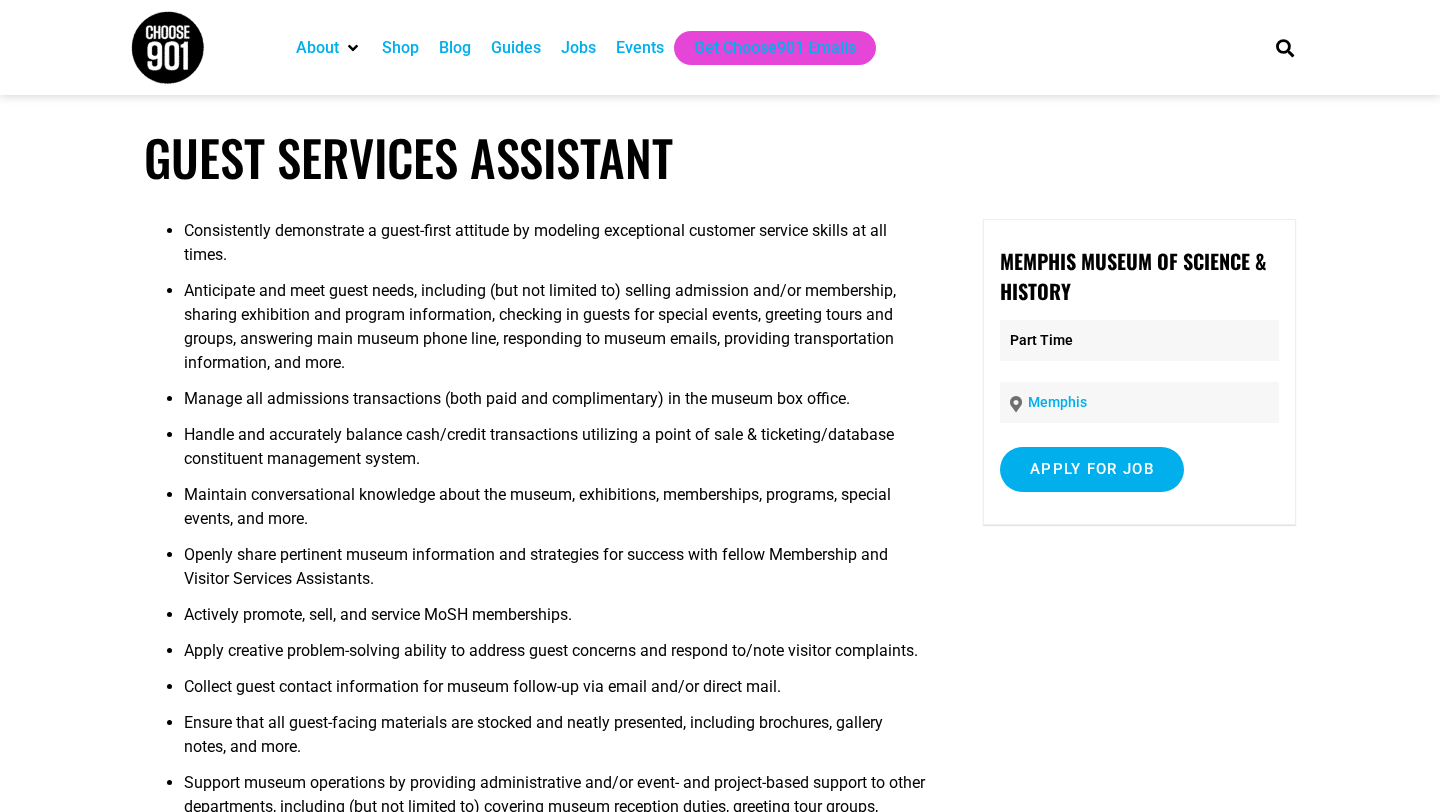 scroll, scrollTop: 0, scrollLeft: 0, axis: both 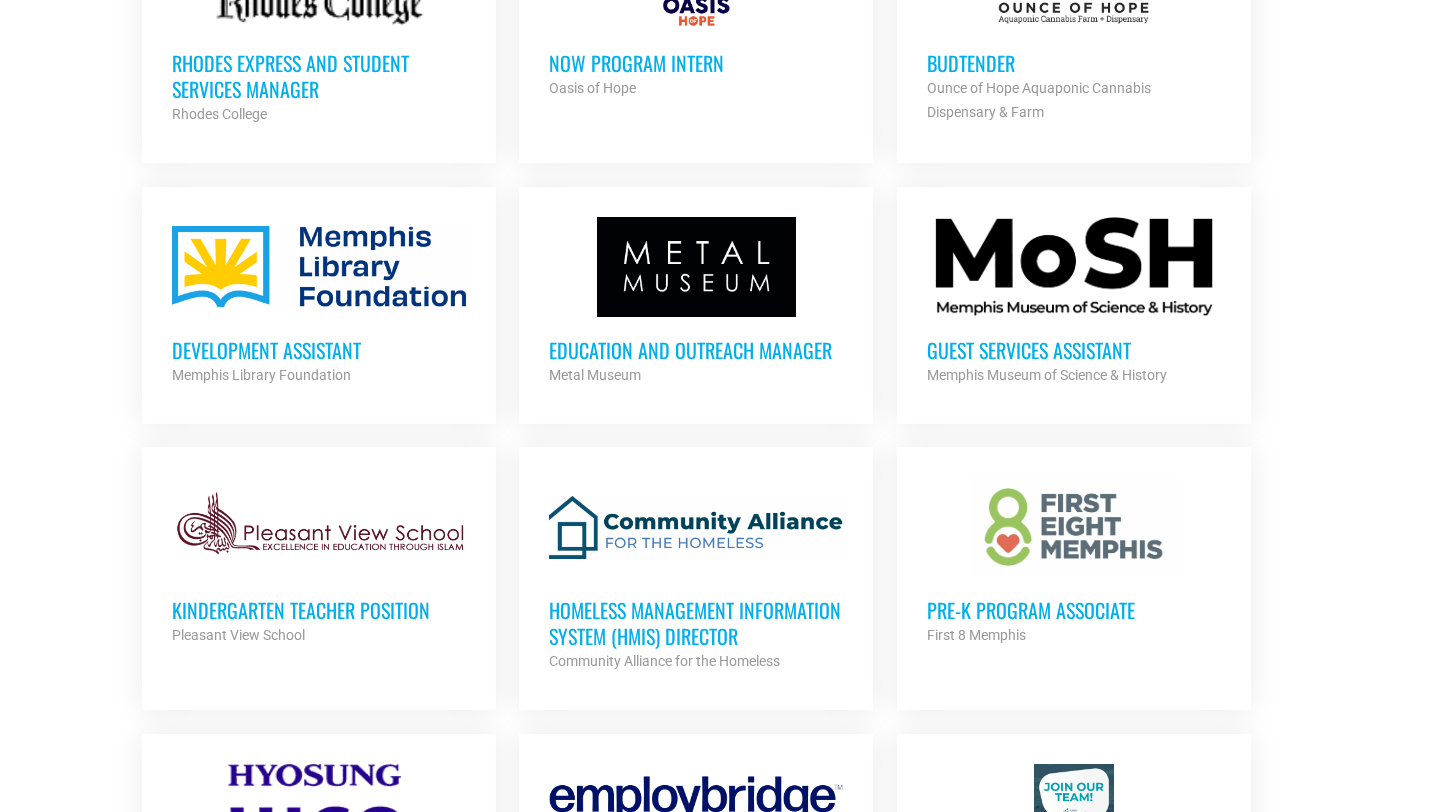 click on "Education and Outreach Manager" at bounding box center (696, 350) 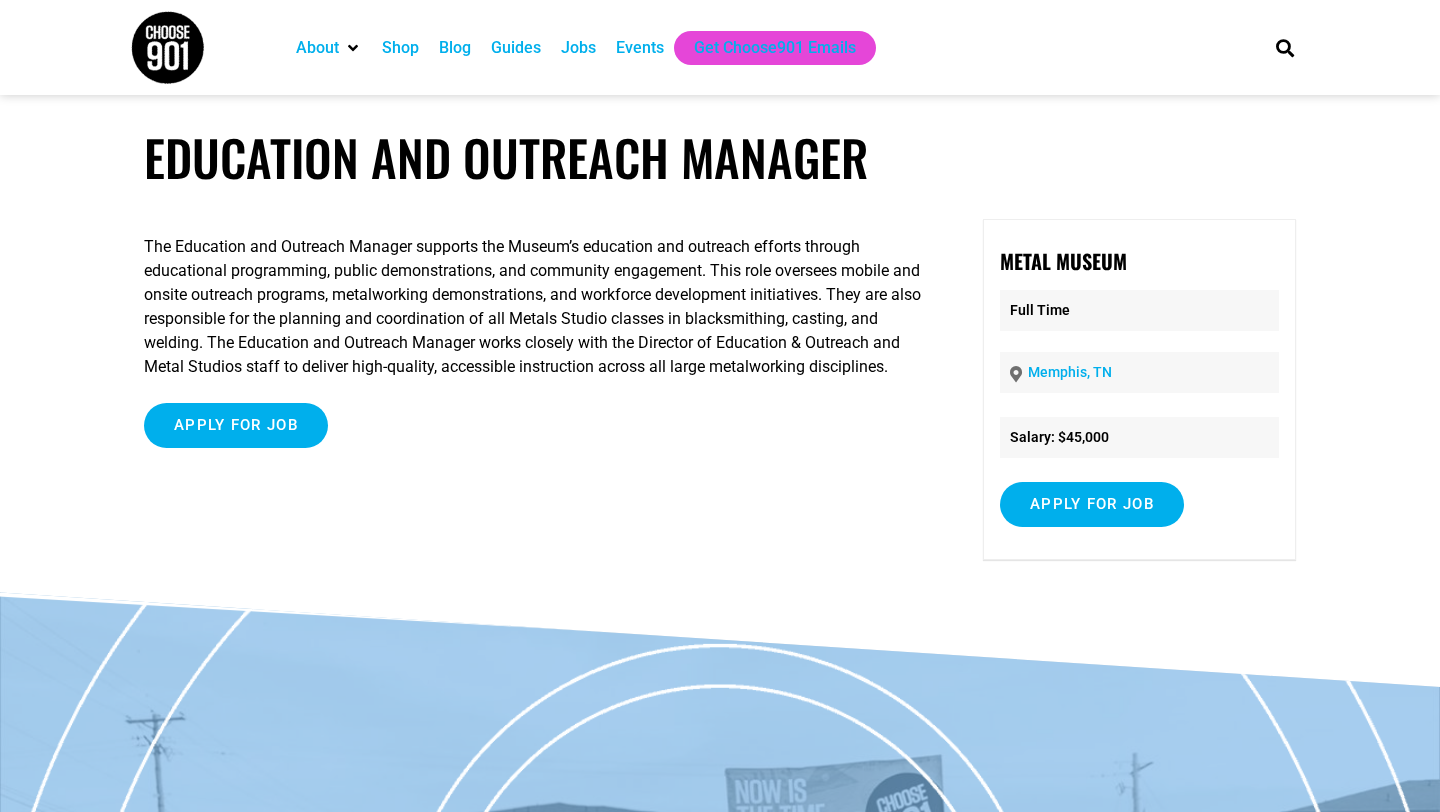 scroll, scrollTop: 0, scrollLeft: 0, axis: both 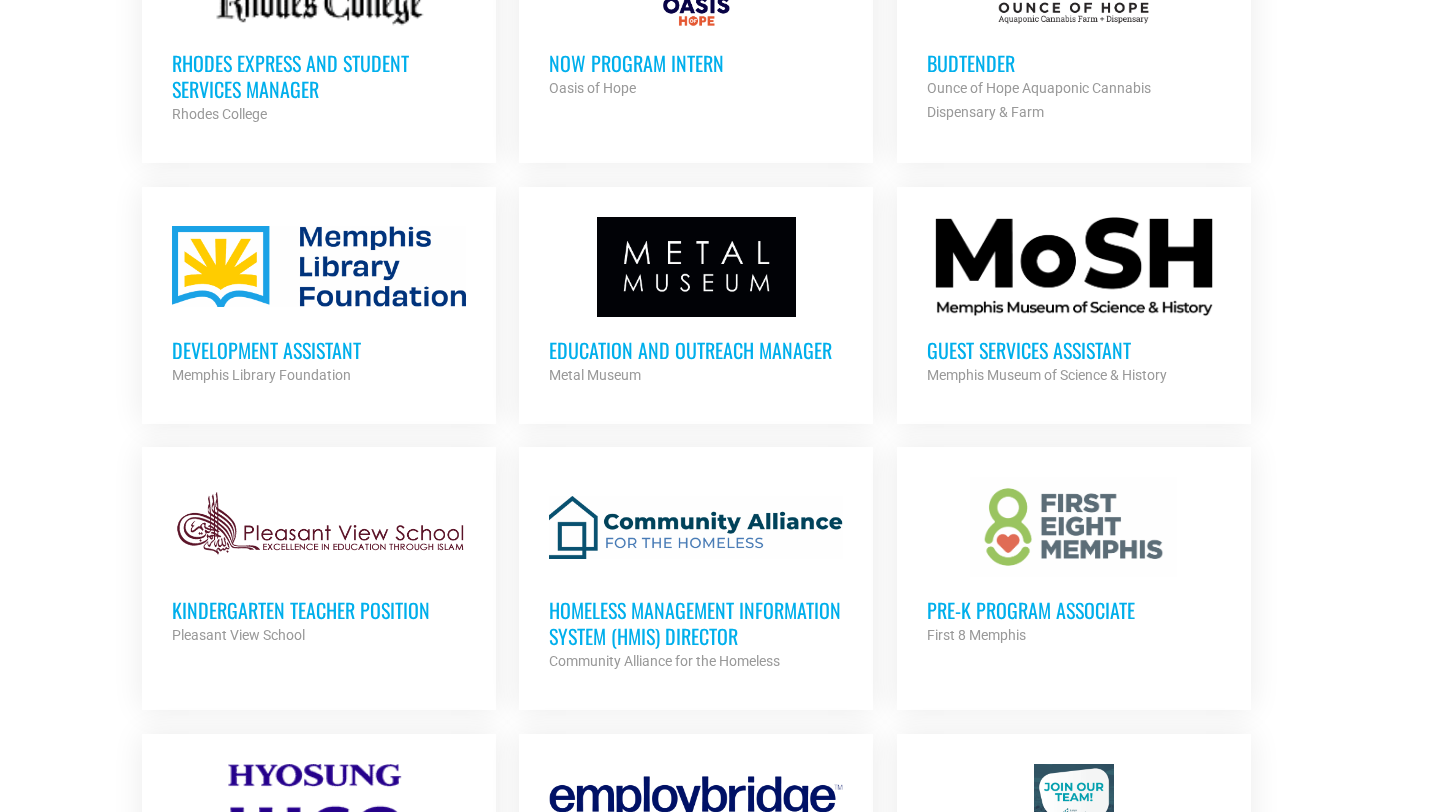 click on "Rhodes Express and Student Services Manager
Rhodes College
Partner Org
Full Time
NOW Program Intern
Oasis of Hope
Partner Org
Part Time
Budtender
Ounce of Hope Aquaponic Cannabis Dispensary & Farm
Partner Org
Full Time
Development Assistant
Memphis Library Foundation
Partner Org
Full Time
Education and Outreach Manager
Metal Museum
Partner Org
Full Time" at bounding box center (720, 927) 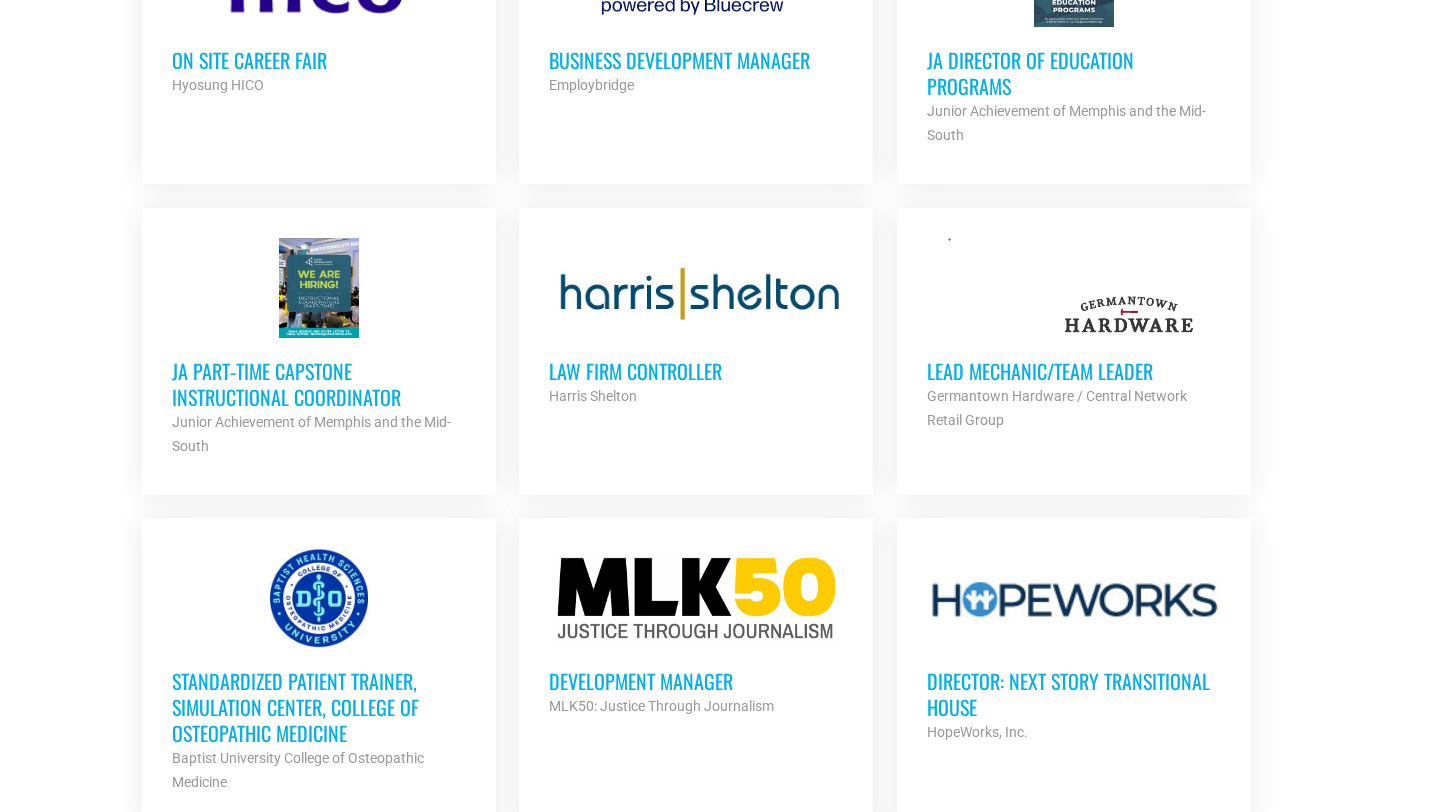 scroll, scrollTop: 1857, scrollLeft: 0, axis: vertical 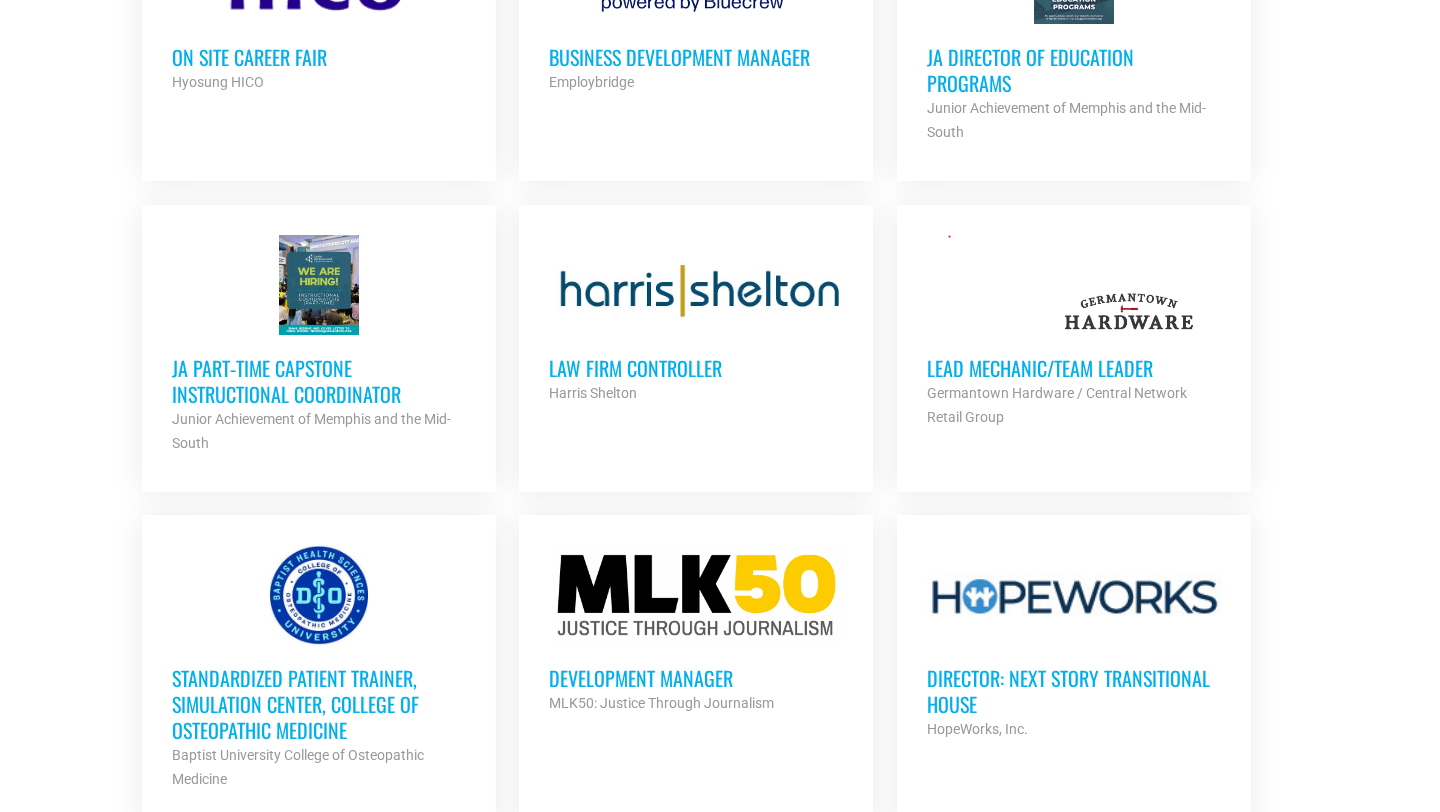 click on "JA Part‐time Capstone Instructional Coordinator" at bounding box center [319, 381] 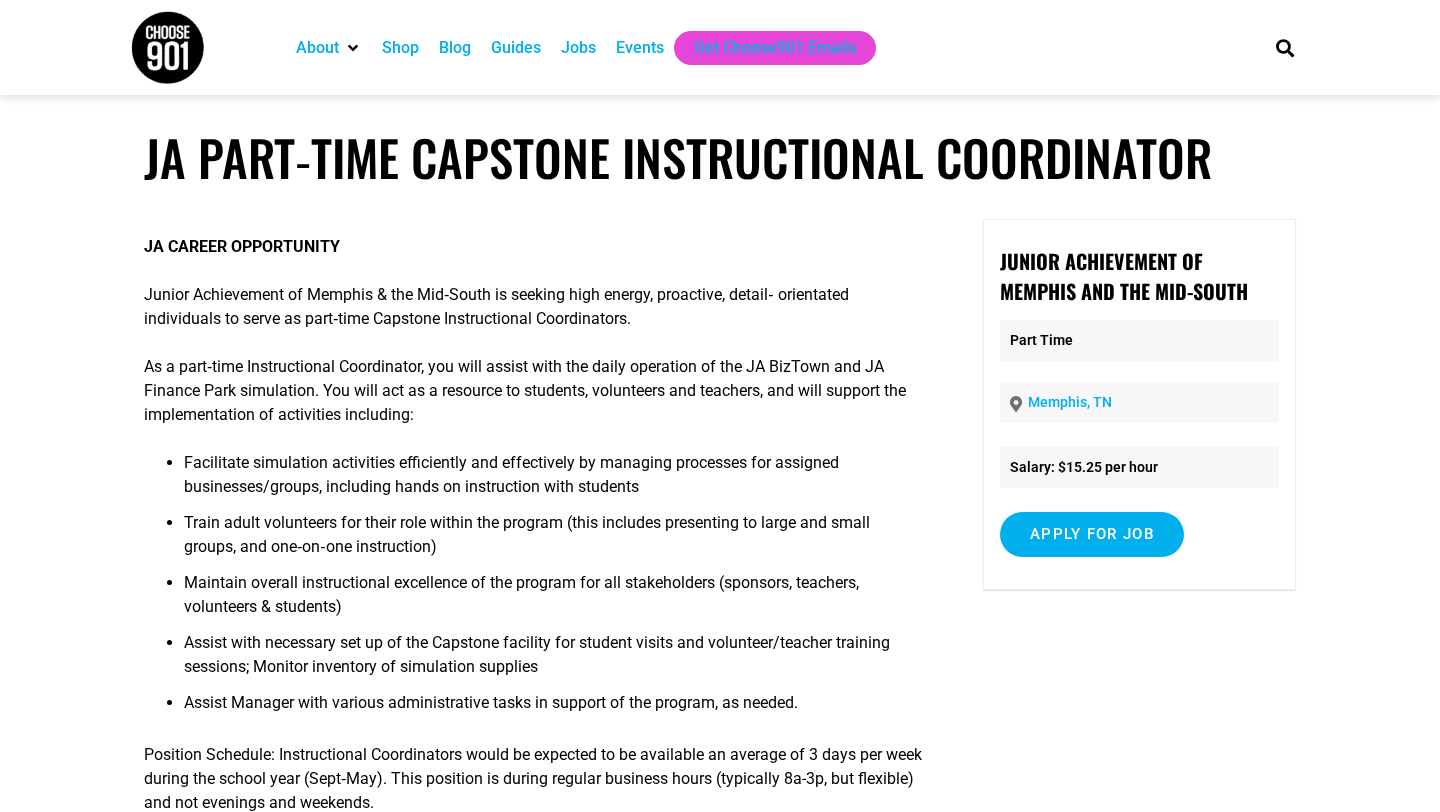 scroll, scrollTop: 0, scrollLeft: 0, axis: both 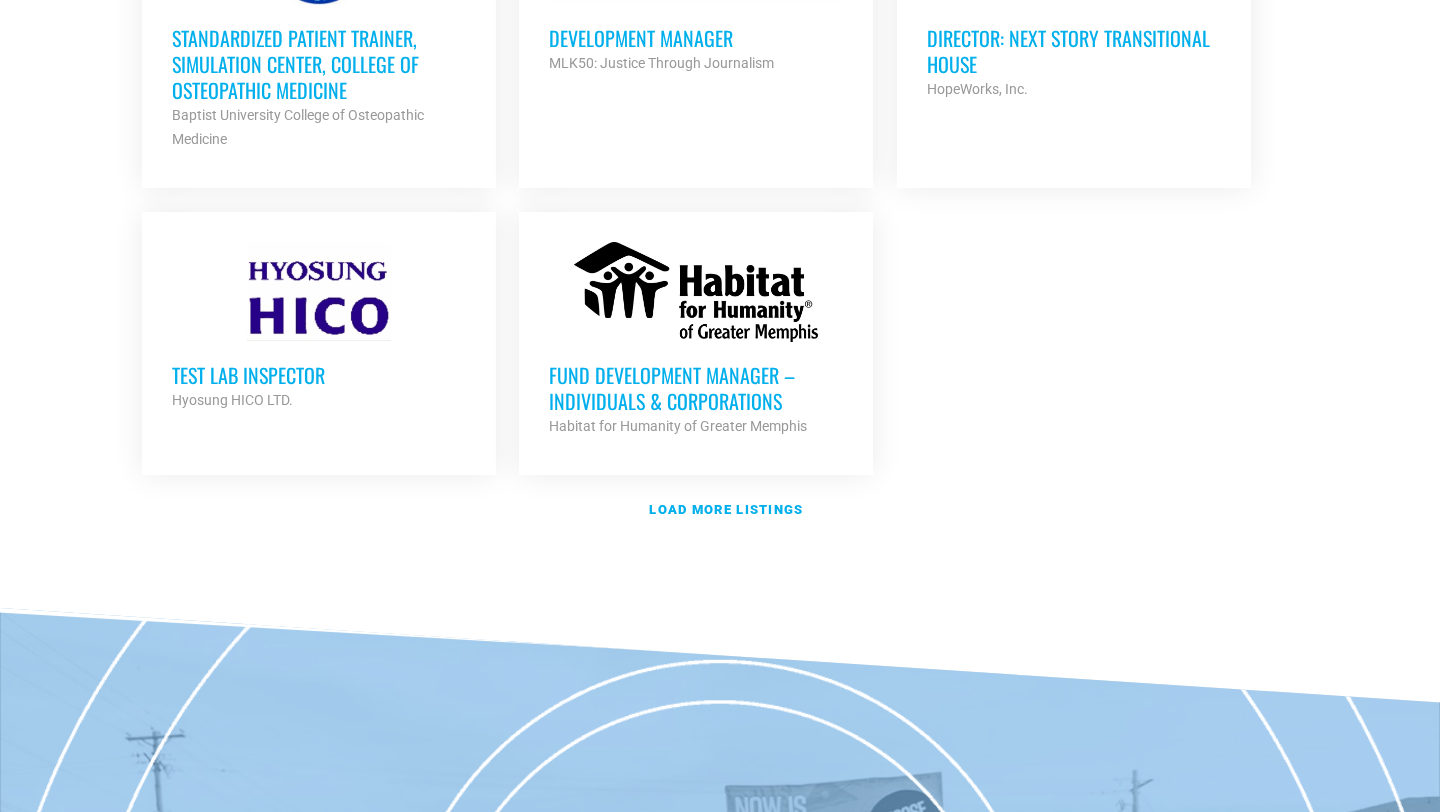 click on "Fund Development Manager – Individuals & Corporations" at bounding box center (696, 388) 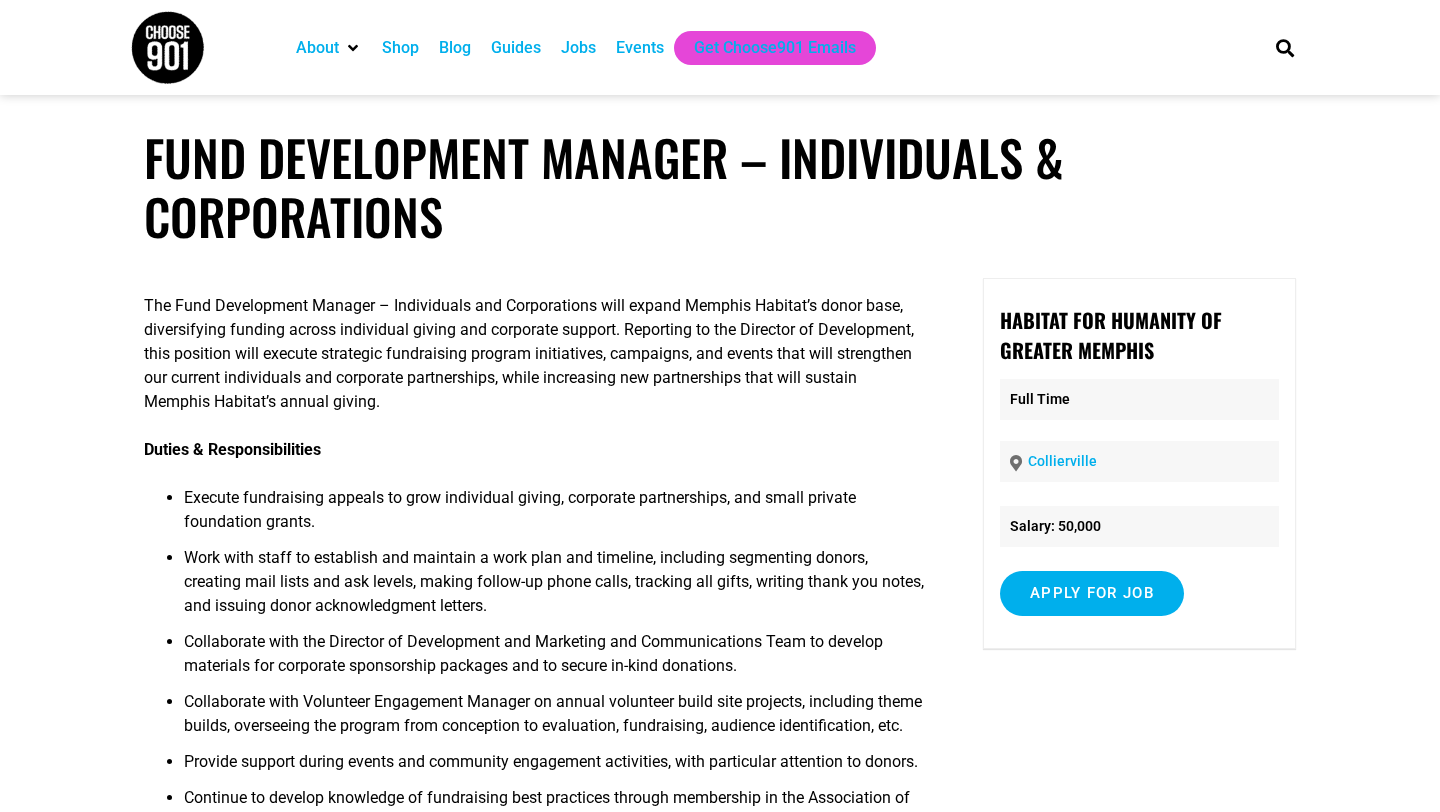 scroll, scrollTop: 0, scrollLeft: 0, axis: both 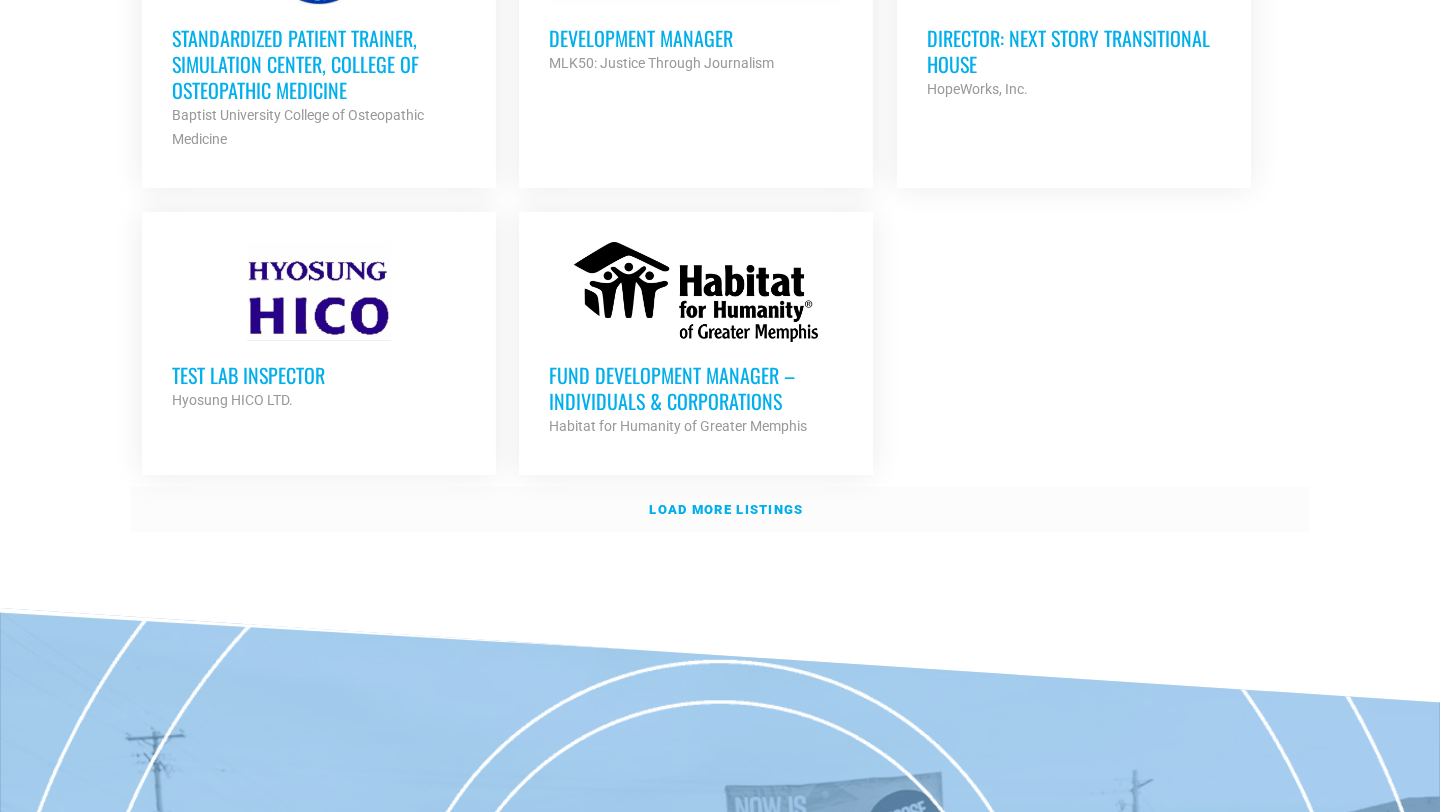 click on "Load more listings" at bounding box center (726, 509) 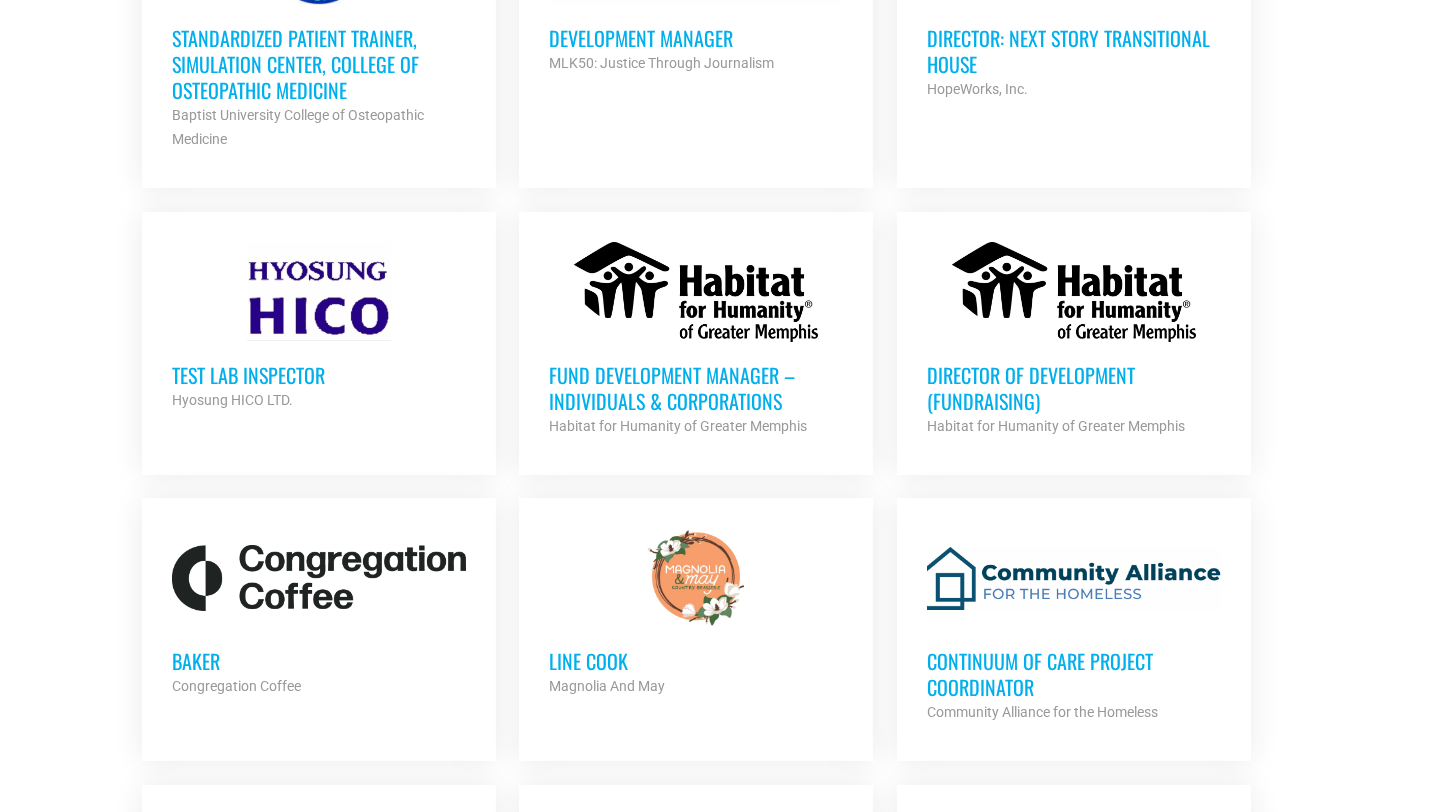 click on "Rhodes Express and Student Services Manager
Rhodes College
Partner Org
Full Time
NOW Program Intern
Oasis of Hope
Partner Org
Part Time
Budtender
Ounce of Hope Aquaponic Cannabis Dispensary & Farm
Partner Org
Full Time
Development Assistant
Memphis Library Foundation
Partner Org
Full Time
Education and Outreach Manager
Metal Museum
Partner Org
Full Time" at bounding box center (720, 475) 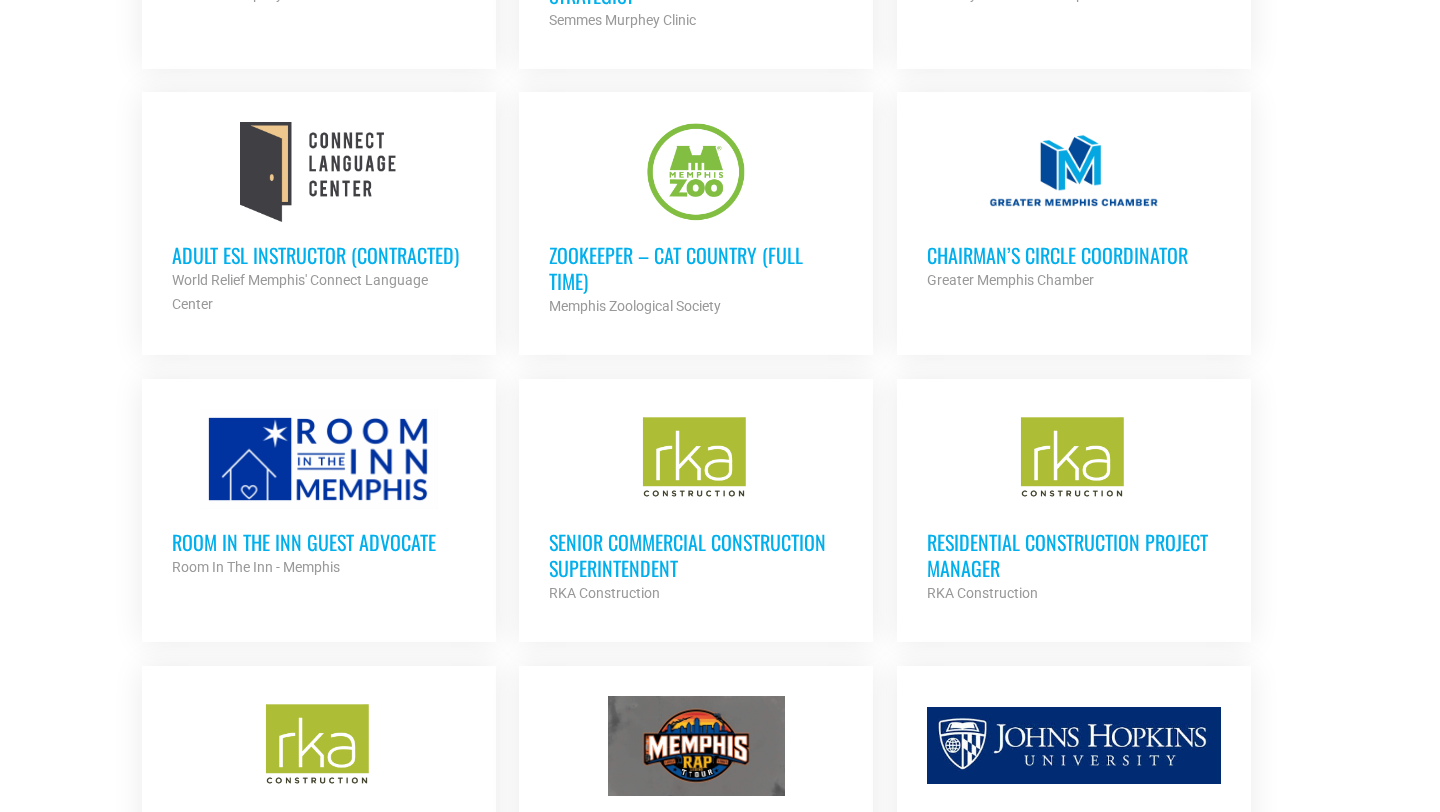 scroll, scrollTop: 3497, scrollLeft: 0, axis: vertical 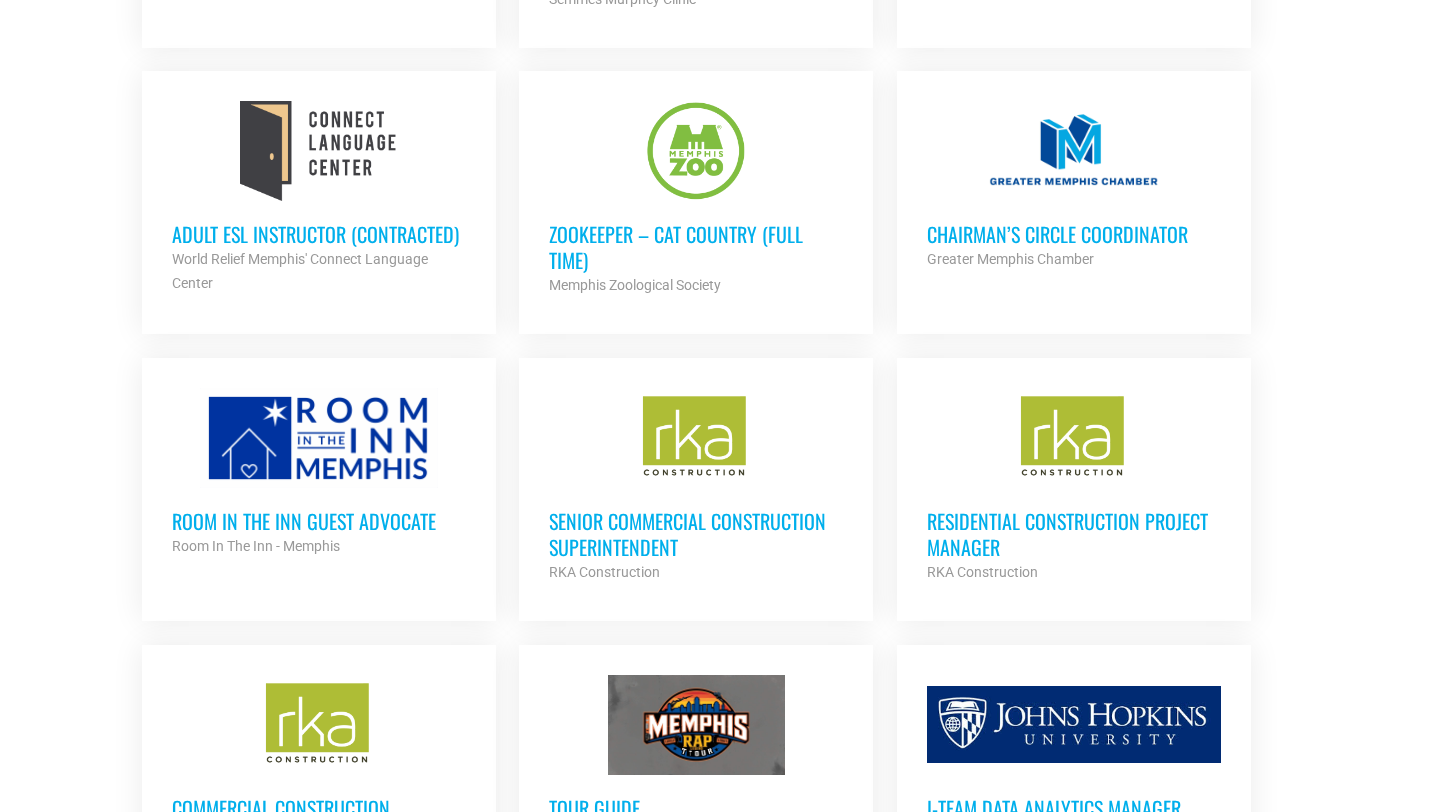 click on "Chairman’s Circle Coordinator" at bounding box center [1074, 234] 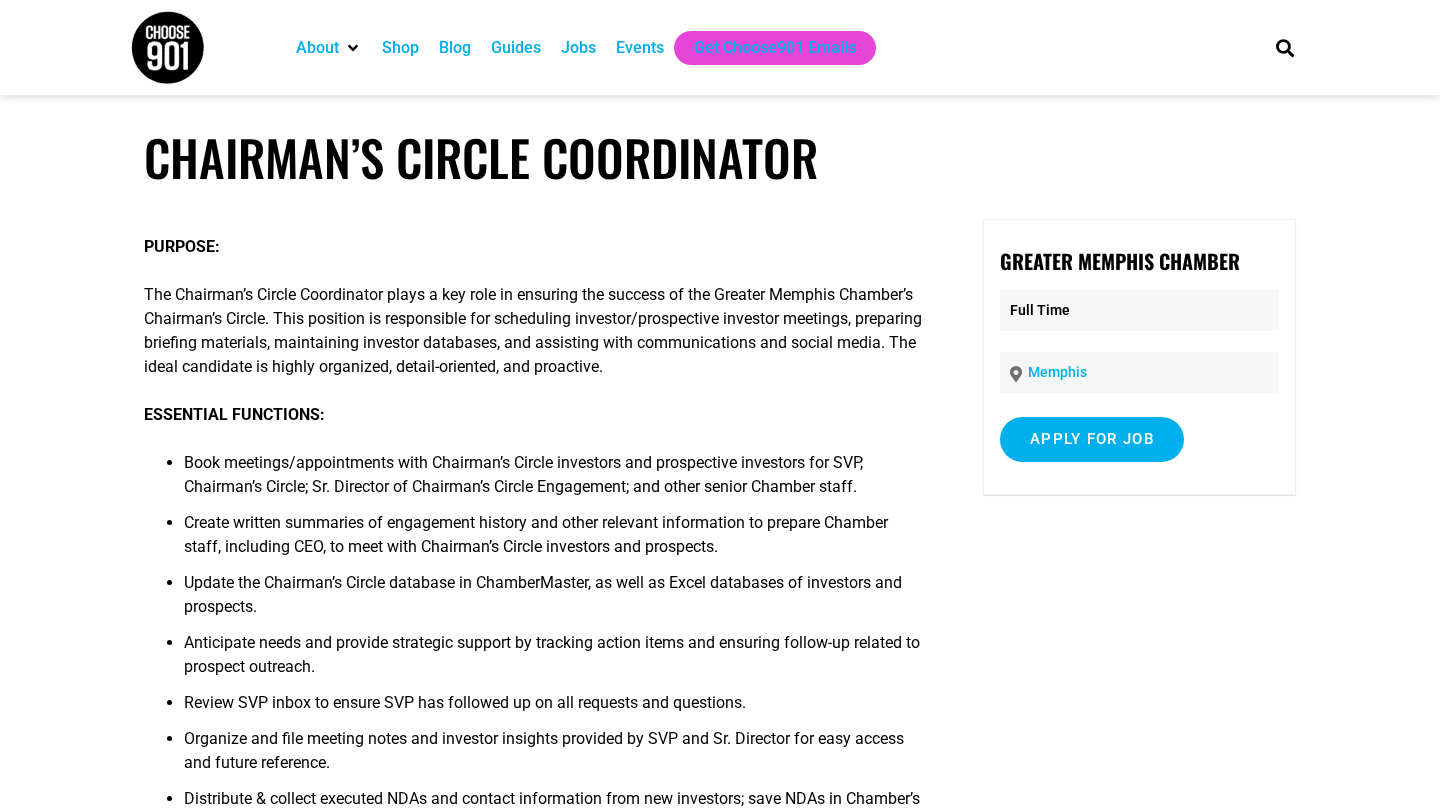 scroll, scrollTop: 0, scrollLeft: 0, axis: both 